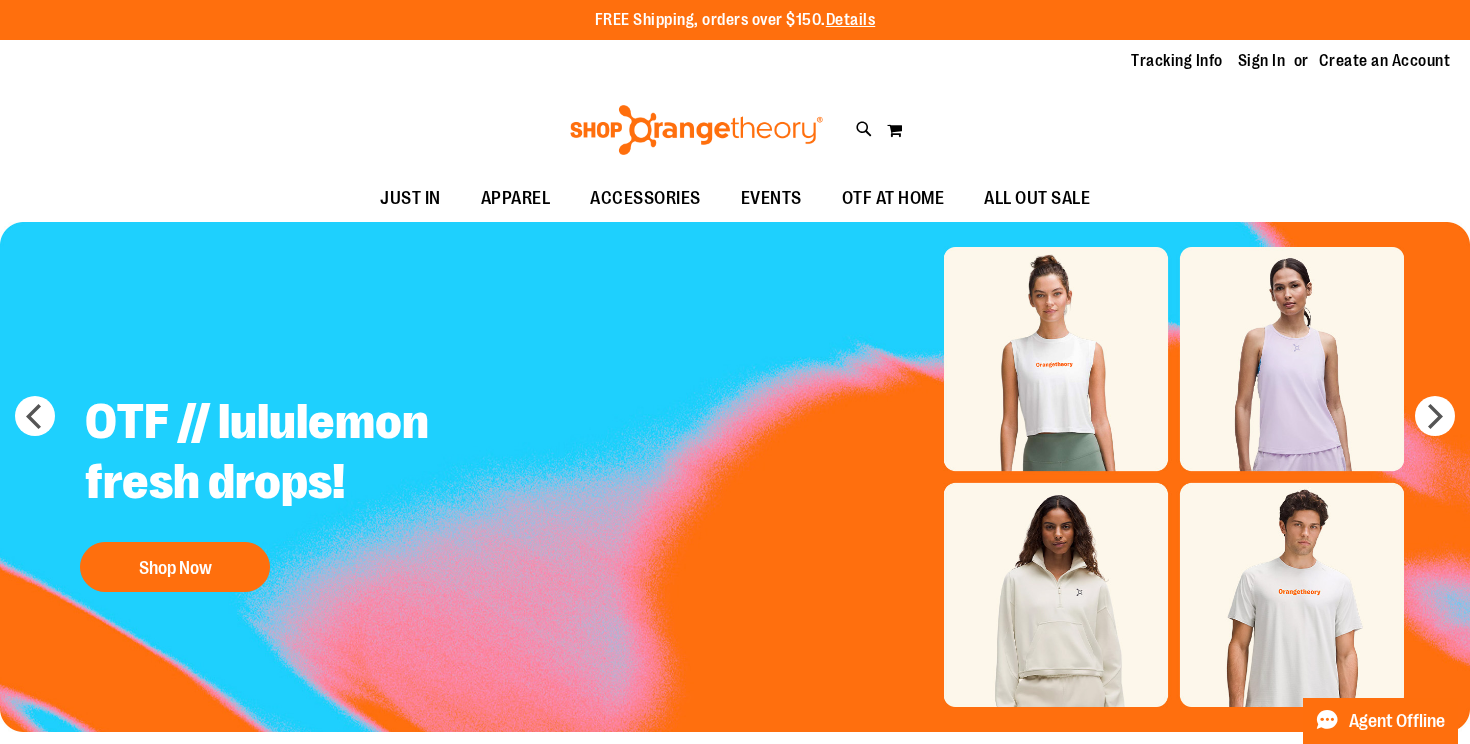 scroll, scrollTop: 0, scrollLeft: 0, axis: both 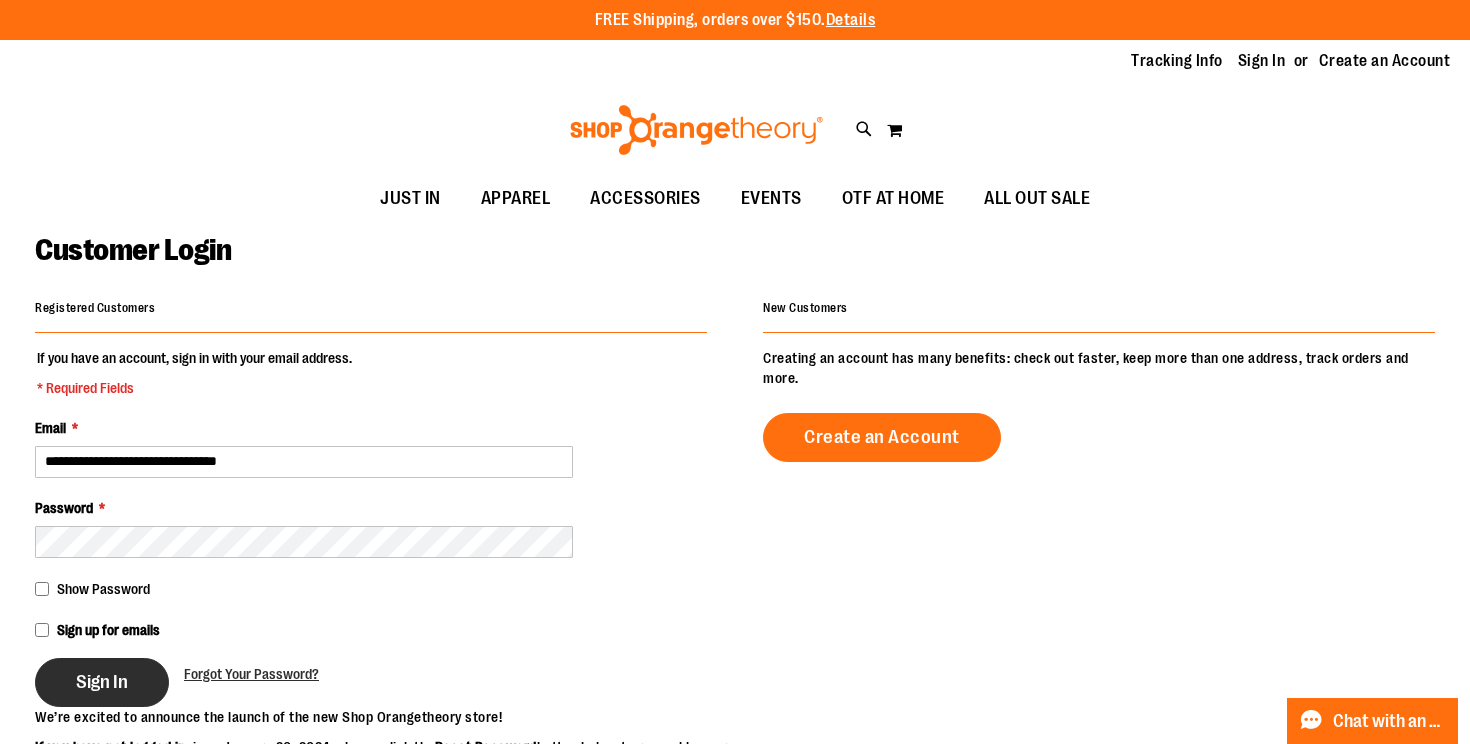 type on "**********" 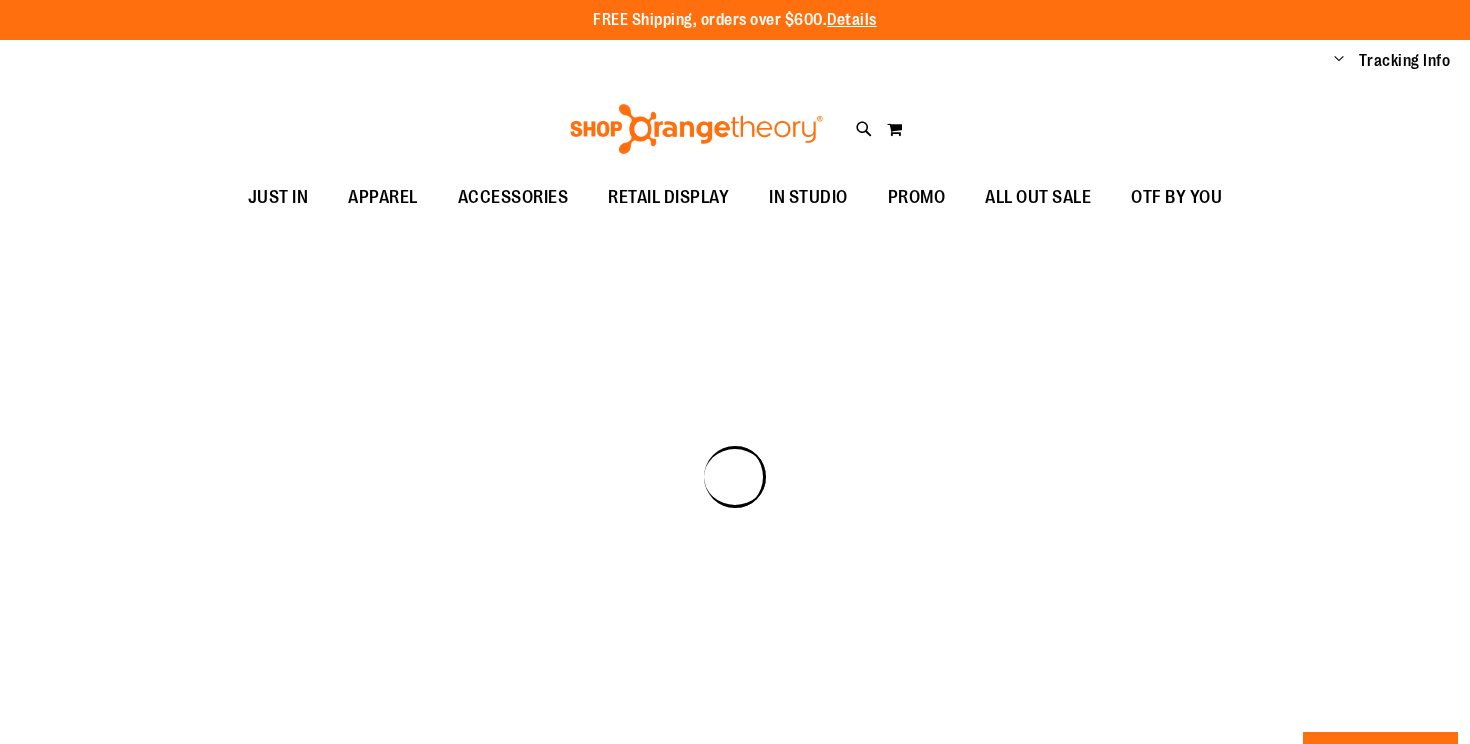 scroll, scrollTop: 0, scrollLeft: 0, axis: both 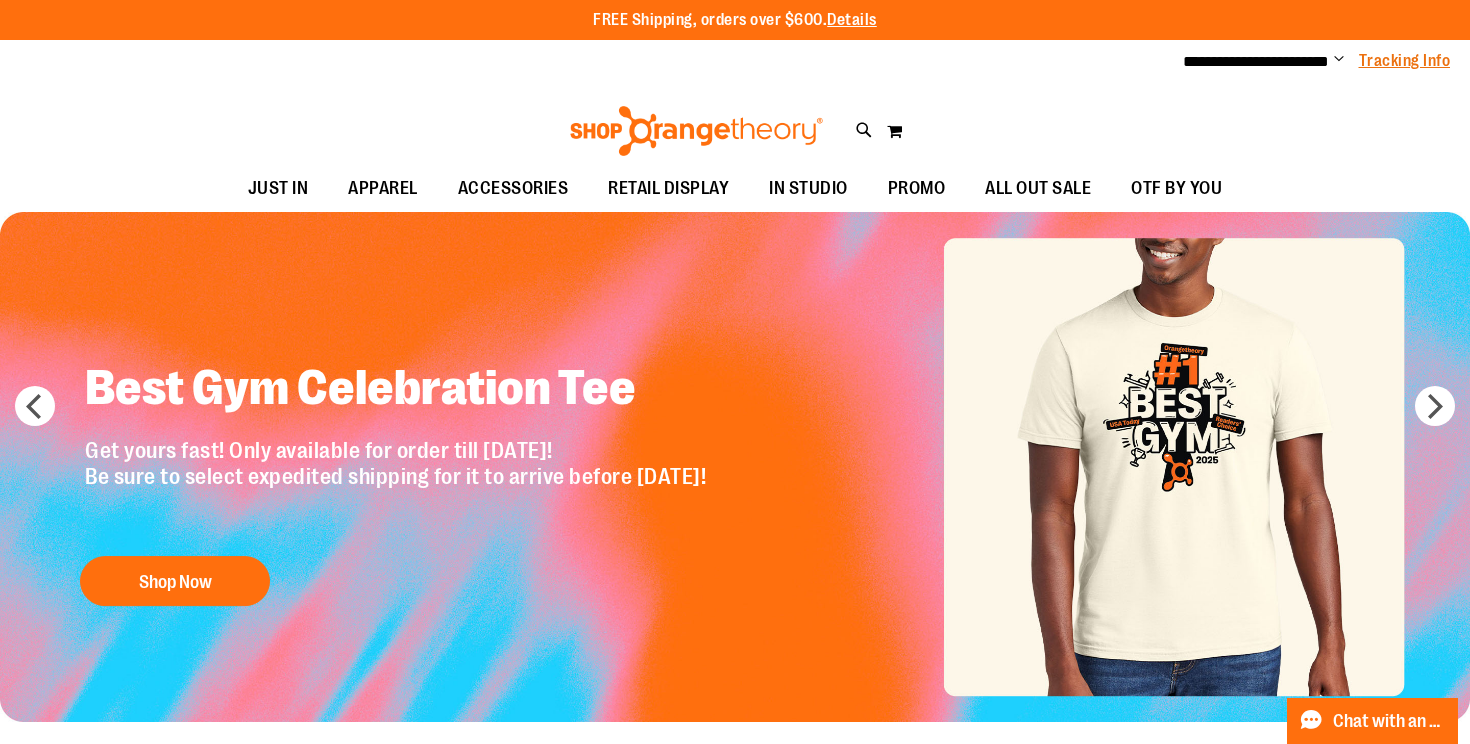 click on "Tracking Info" at bounding box center [1405, 61] 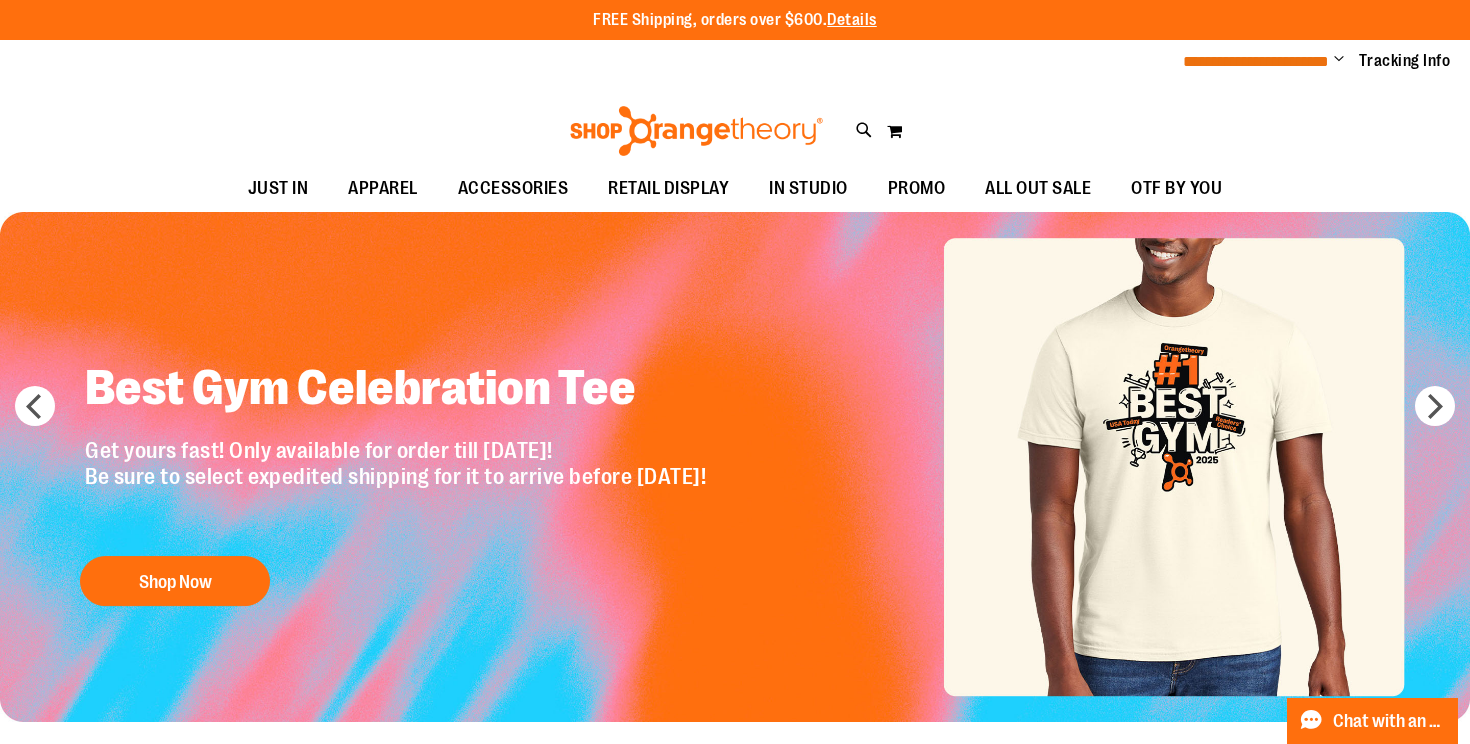 click on "**********" at bounding box center (1256, 61) 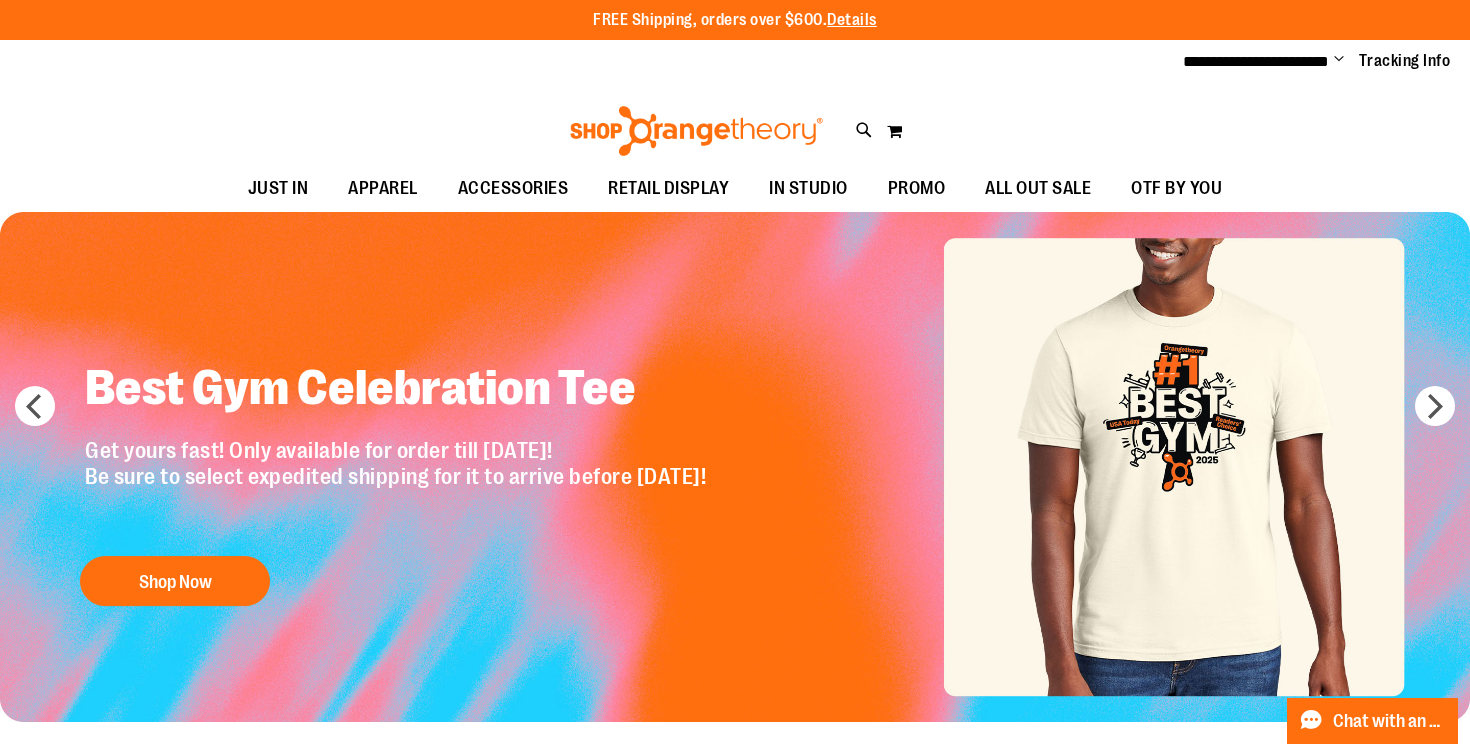 click on "Change" at bounding box center (1339, 60) 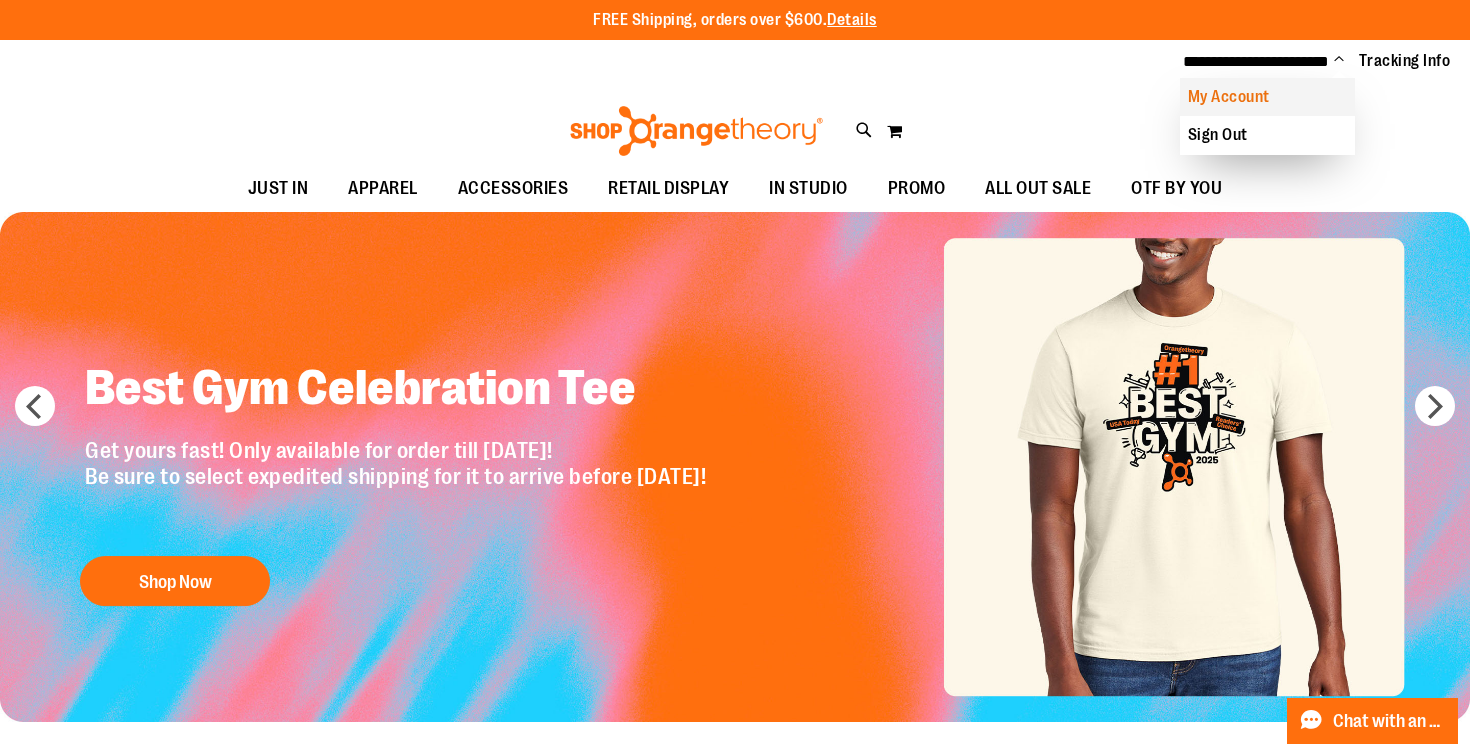 click on "My Account" at bounding box center (1267, 97) 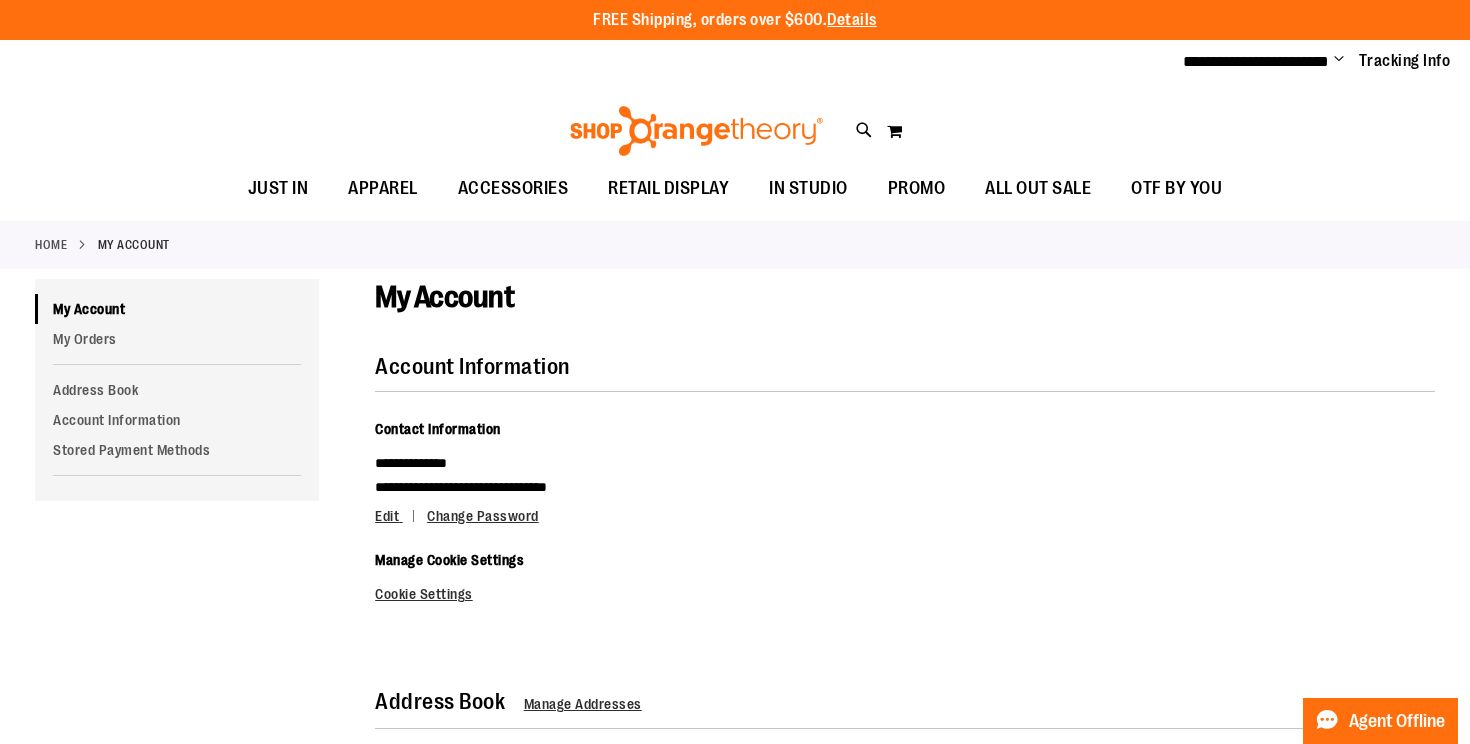 scroll, scrollTop: 0, scrollLeft: 0, axis: both 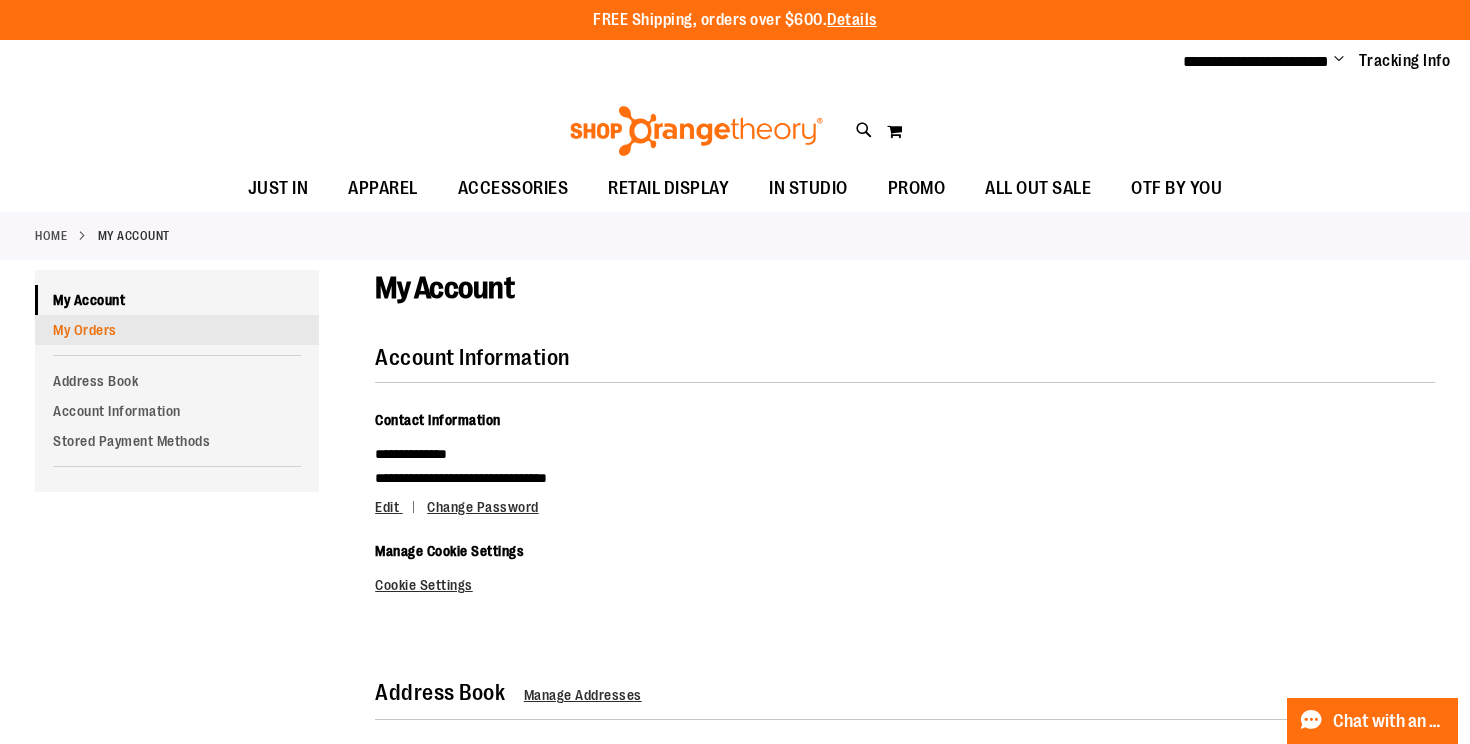 click on "My Orders" at bounding box center (177, 330) 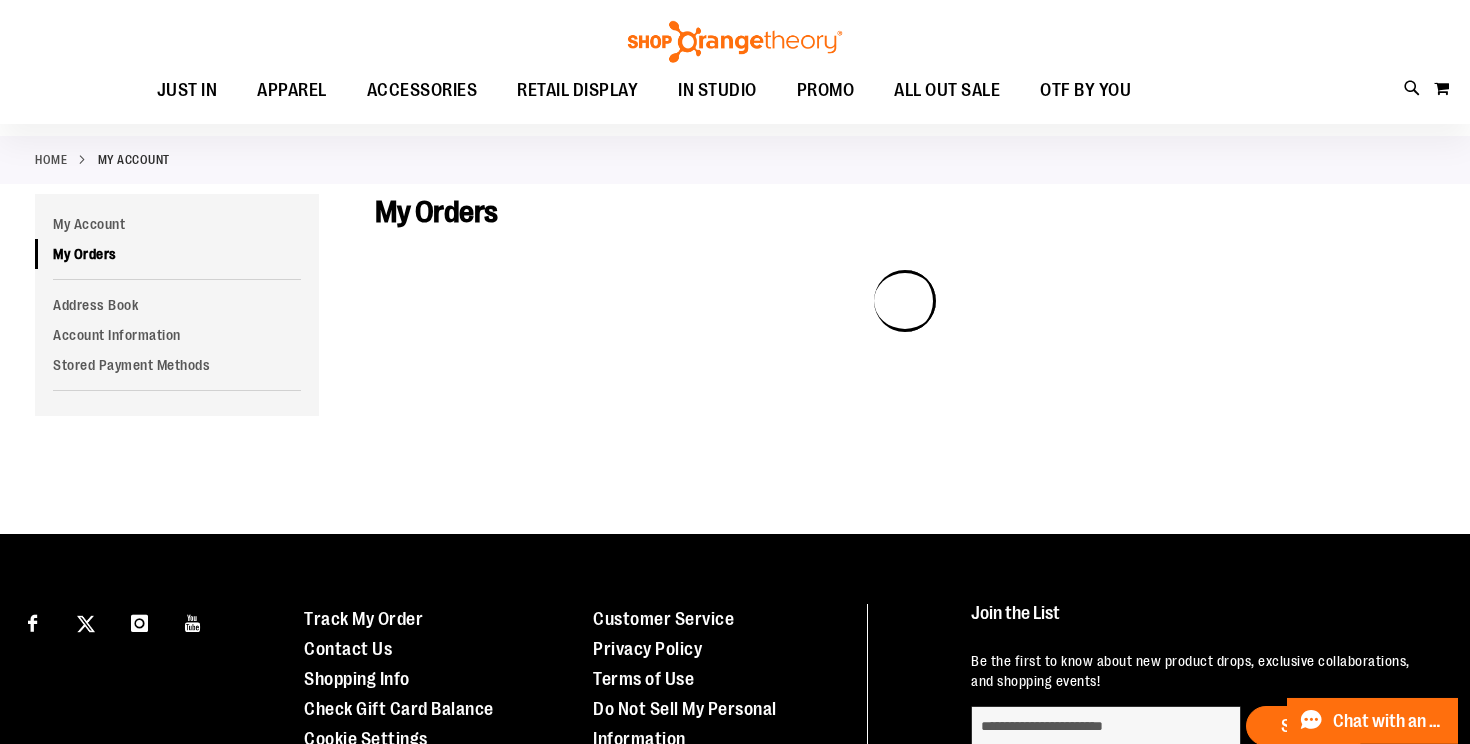 scroll, scrollTop: 0, scrollLeft: 0, axis: both 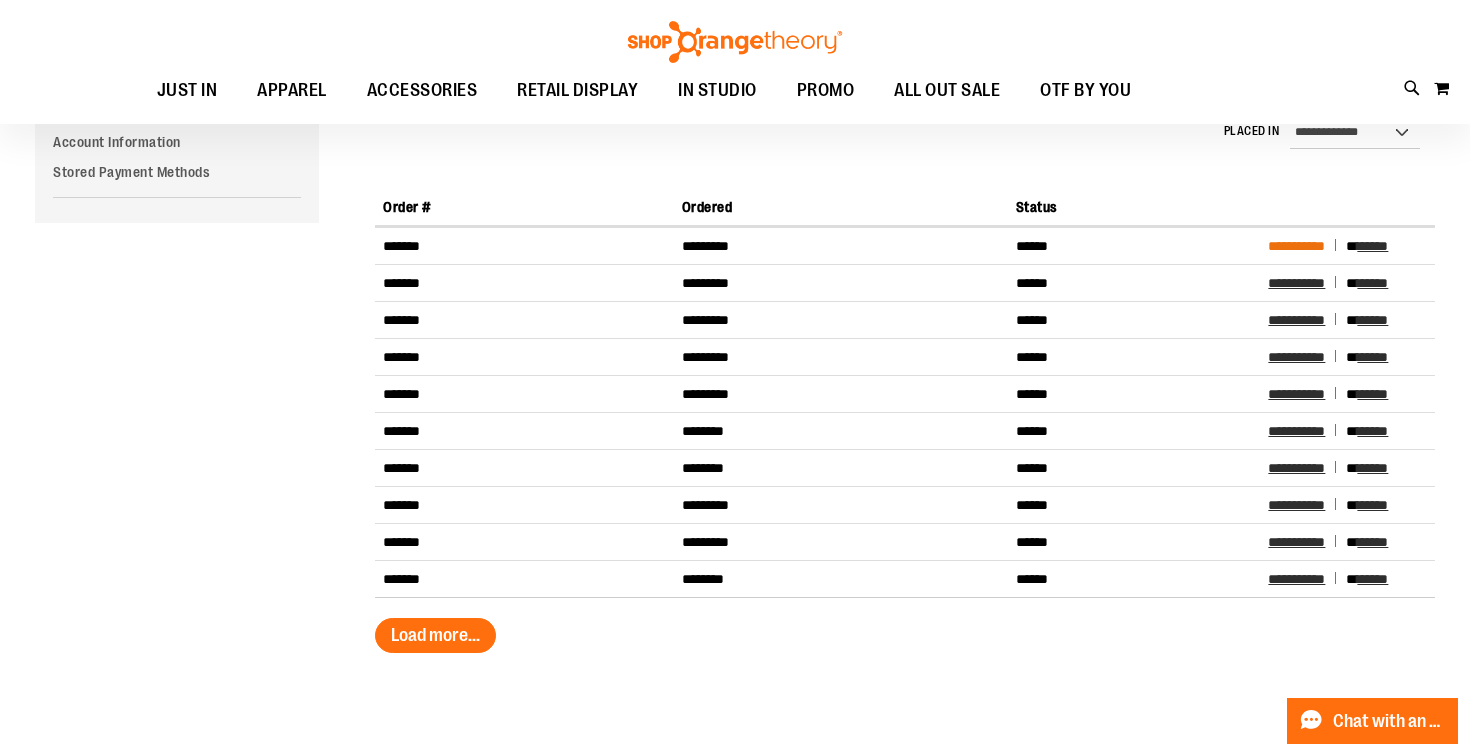 click on "**********" at bounding box center (1296, 246) 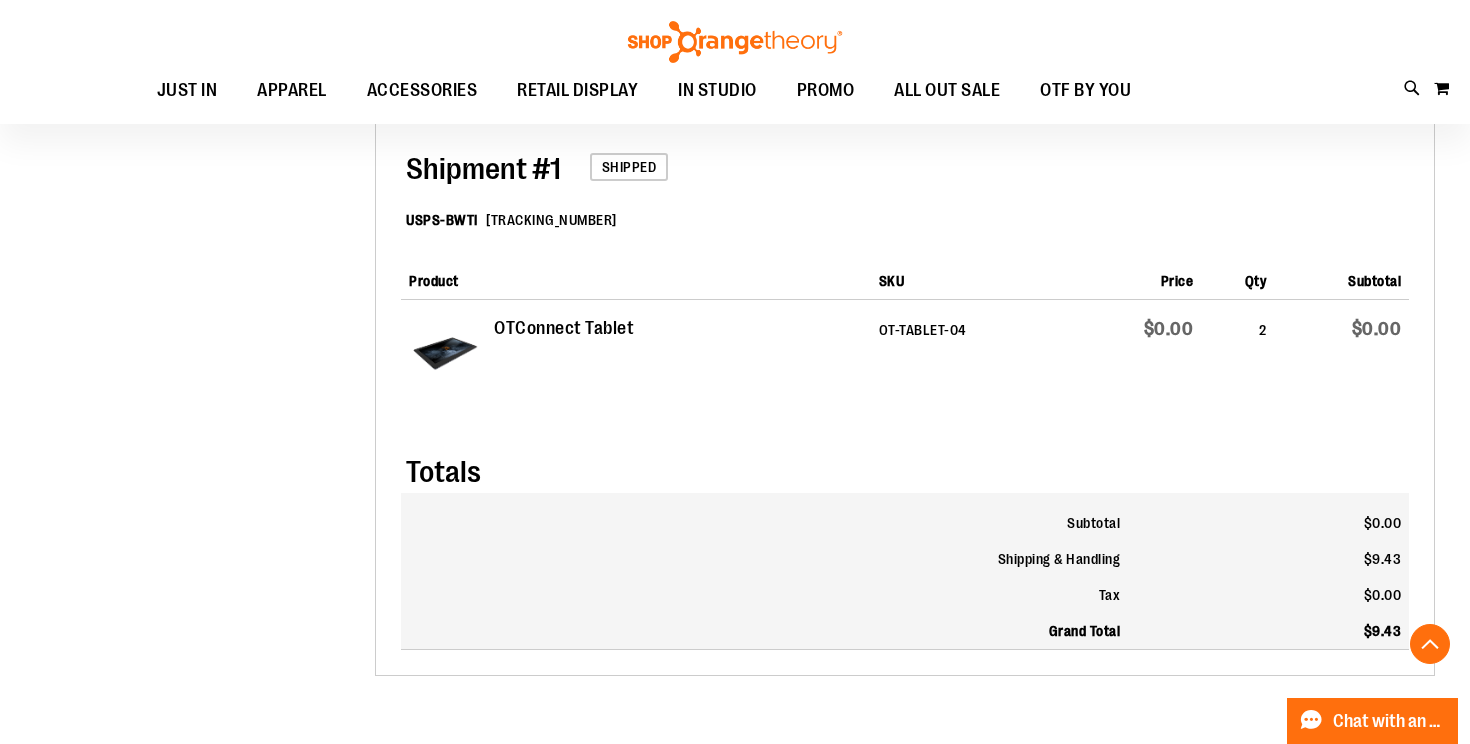 scroll, scrollTop: 669, scrollLeft: 0, axis: vertical 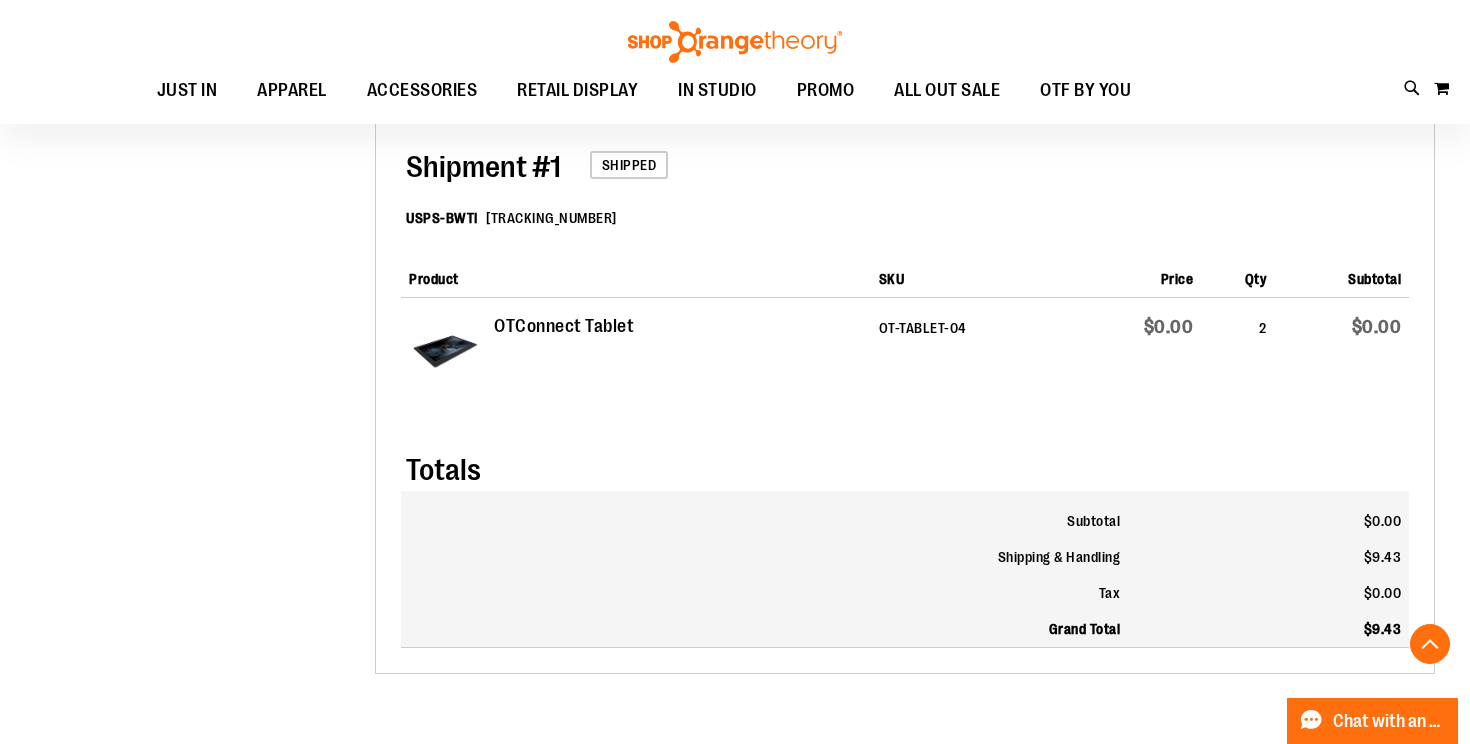 click on "[TRACKING_NUMBER]" at bounding box center [551, 218] 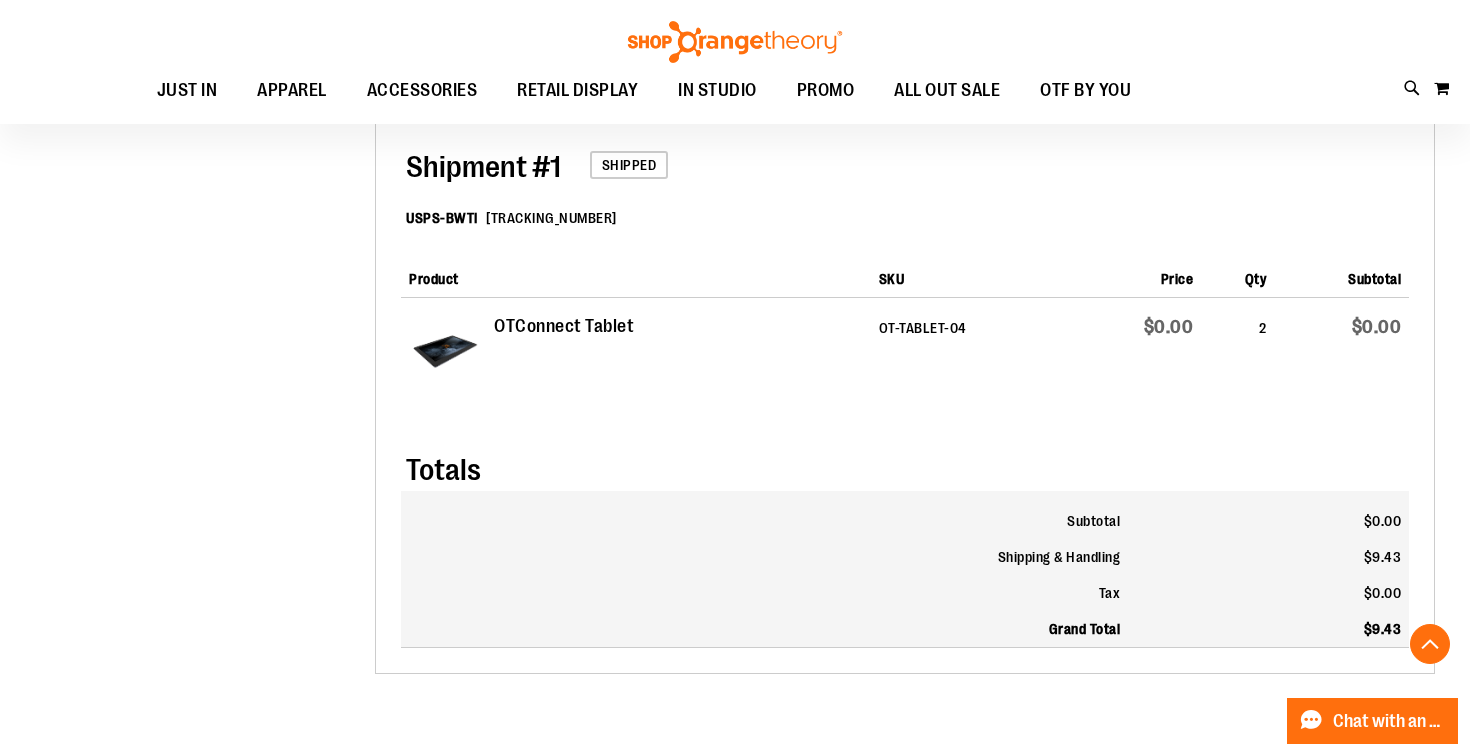 drag, startPoint x: 680, startPoint y: 215, endPoint x: 494, endPoint y: 212, distance: 186.02419 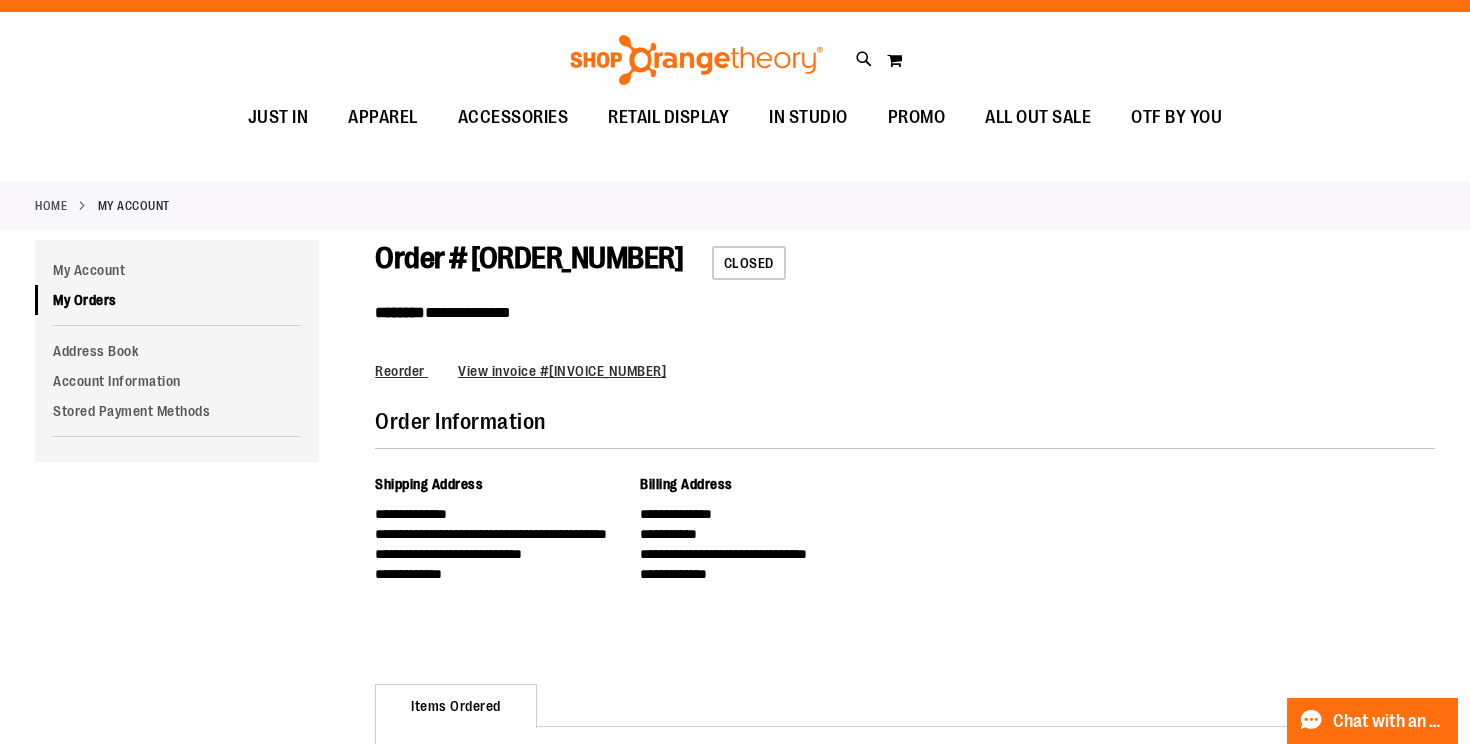 scroll, scrollTop: 0, scrollLeft: 0, axis: both 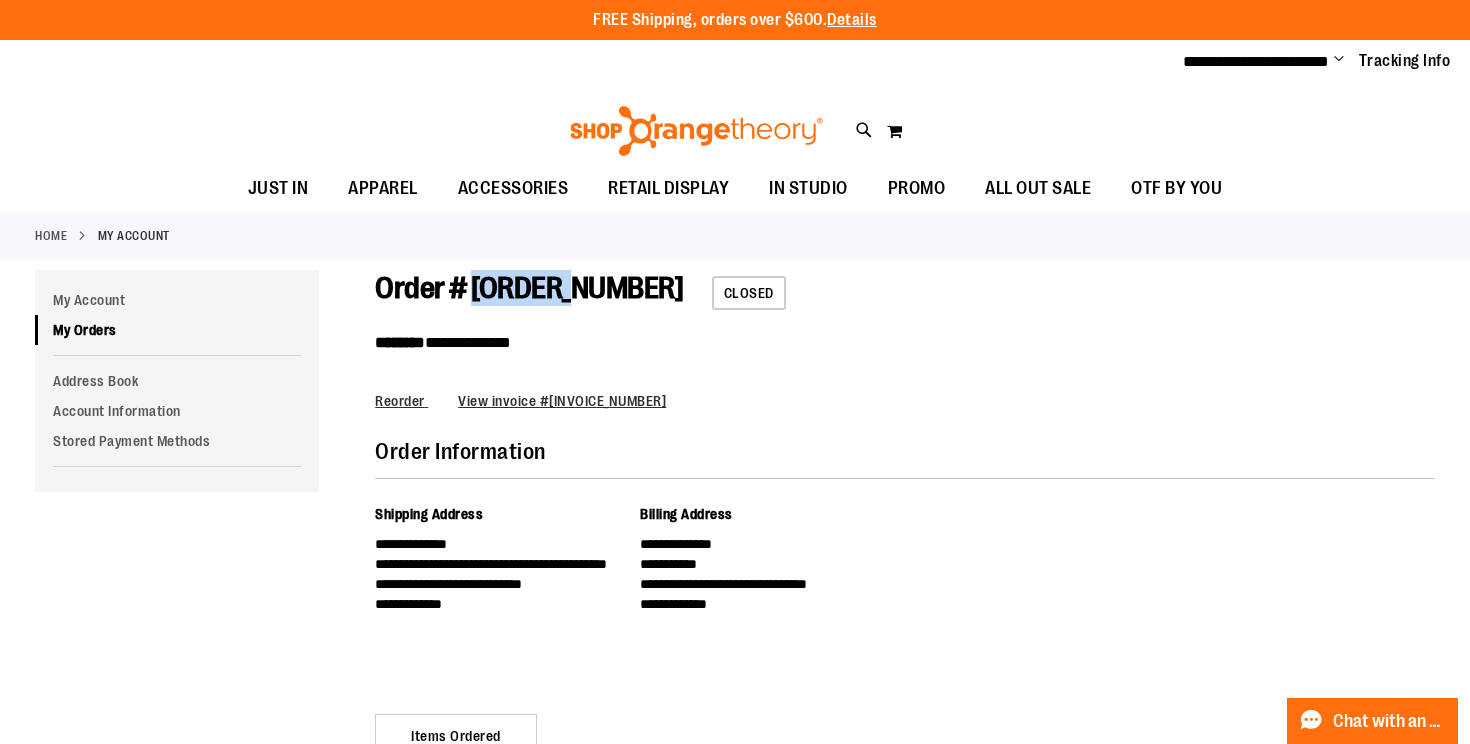 drag, startPoint x: 596, startPoint y: 285, endPoint x: 486, endPoint y: 281, distance: 110.0727 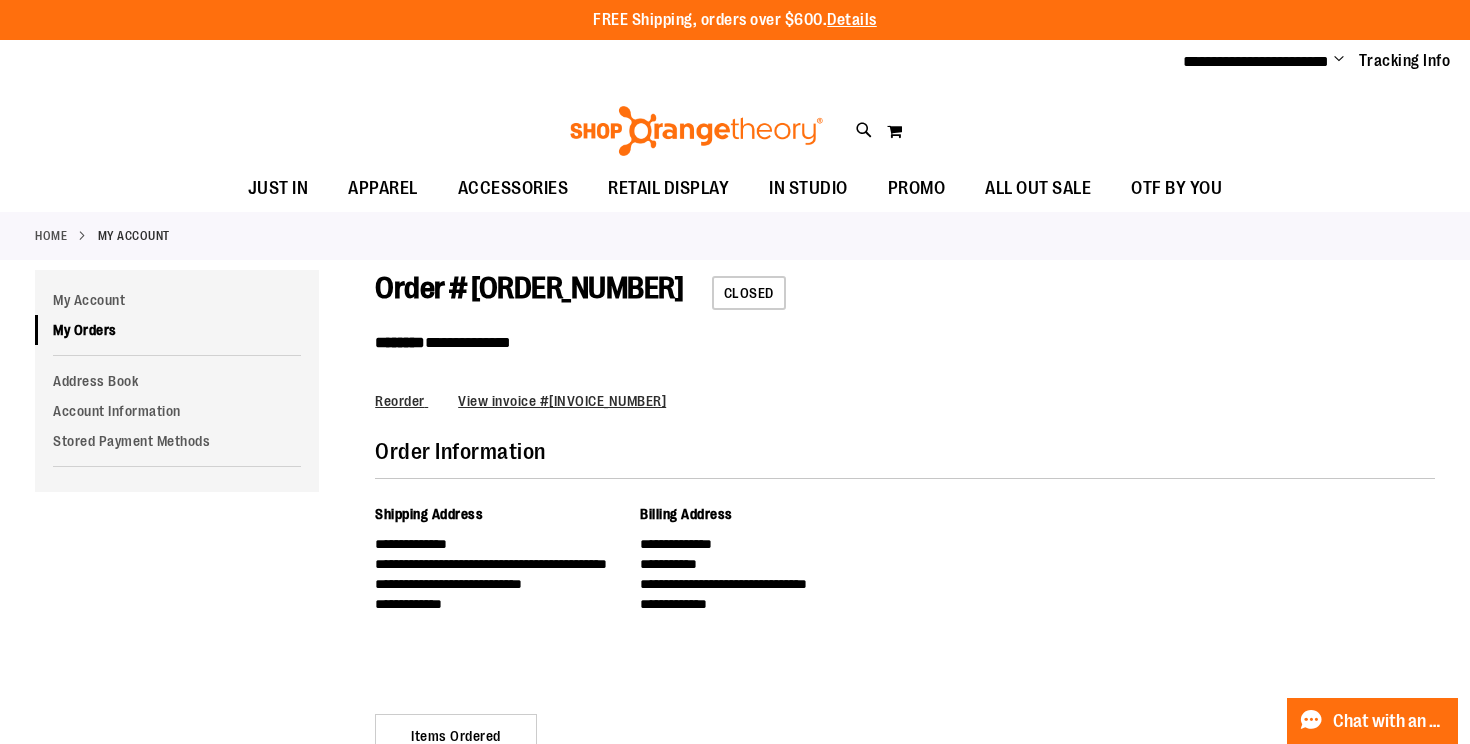 click on "Reorder
View invoice # [INVOICE_NUMBER]" at bounding box center [905, 401] 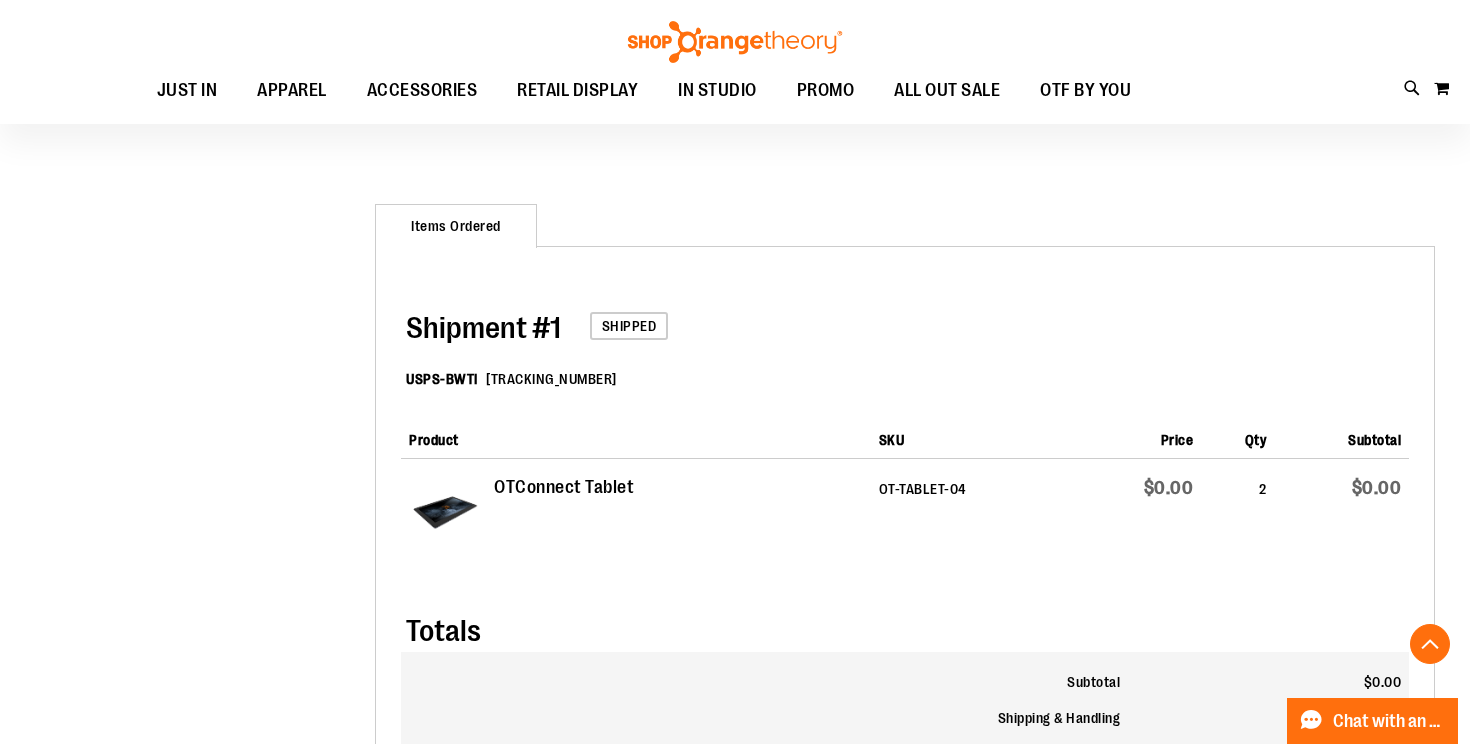 scroll, scrollTop: 622, scrollLeft: 0, axis: vertical 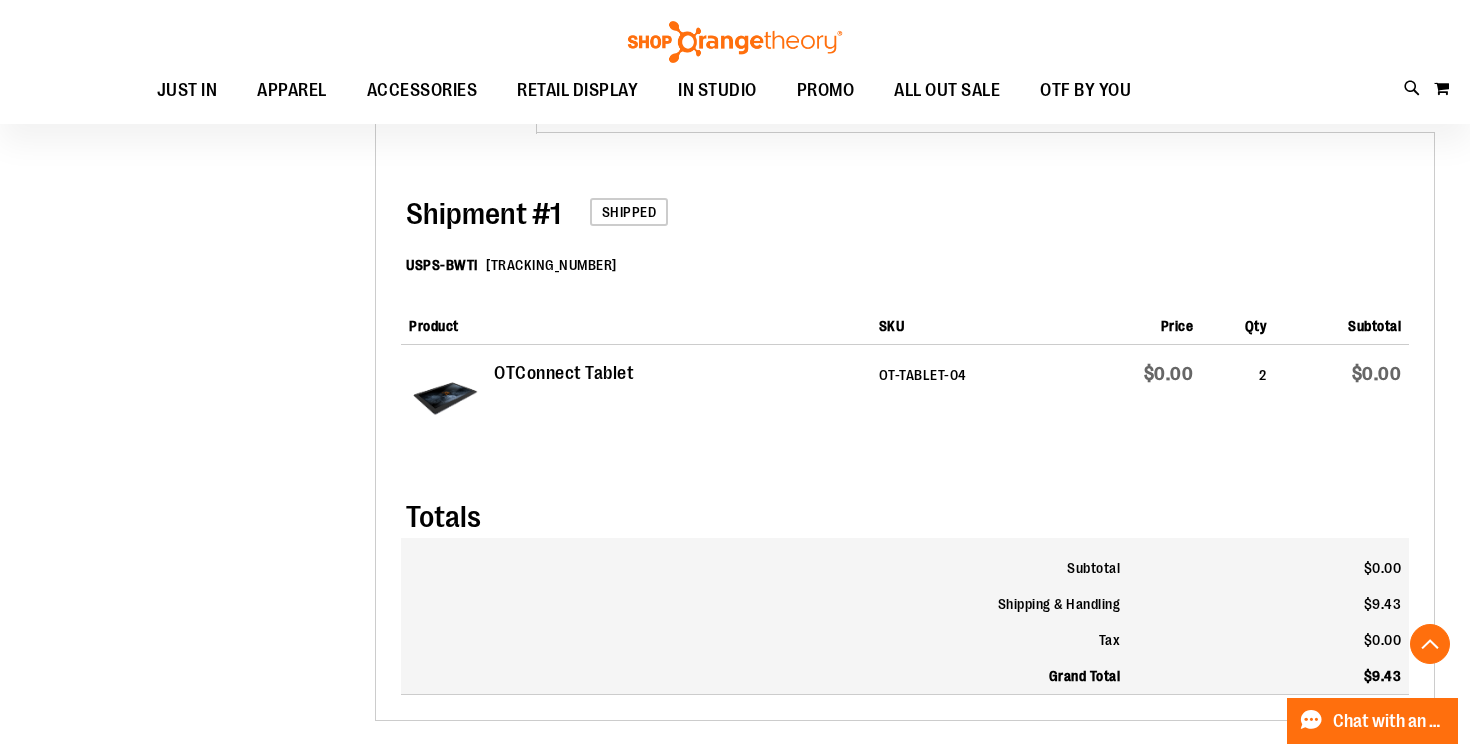 click on "[TRACKING_NUMBER]" at bounding box center (551, 265) 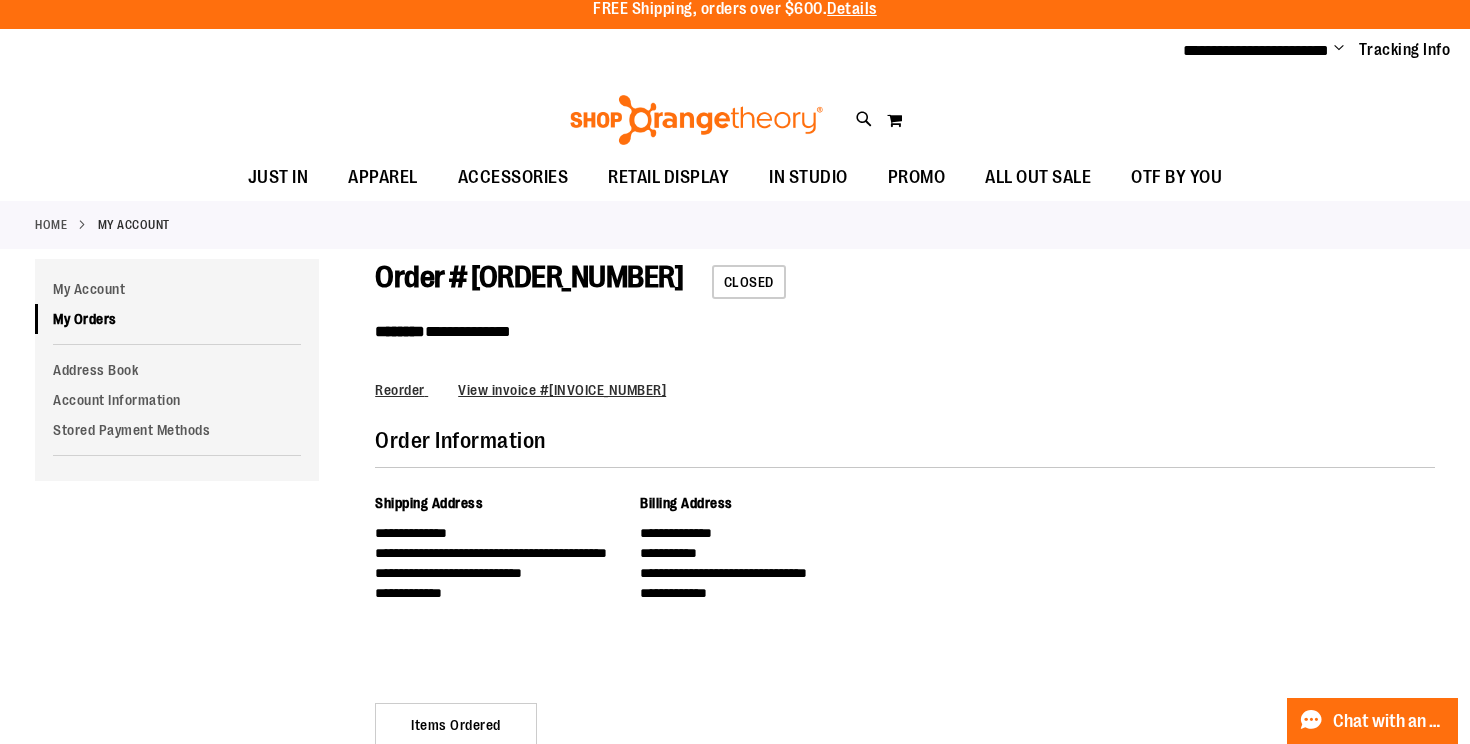 scroll, scrollTop: 21, scrollLeft: 0, axis: vertical 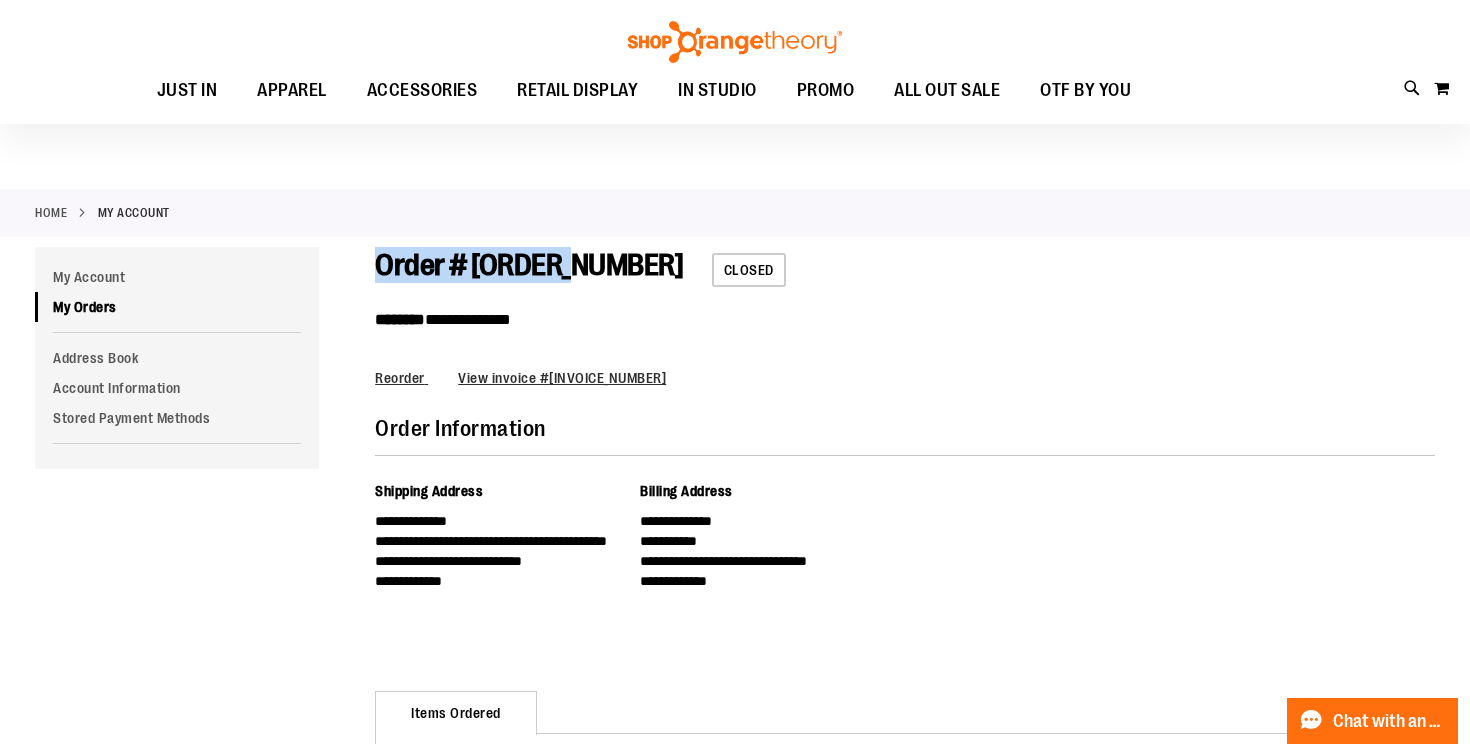drag, startPoint x: 599, startPoint y: 259, endPoint x: 380, endPoint y: 248, distance: 219.27608 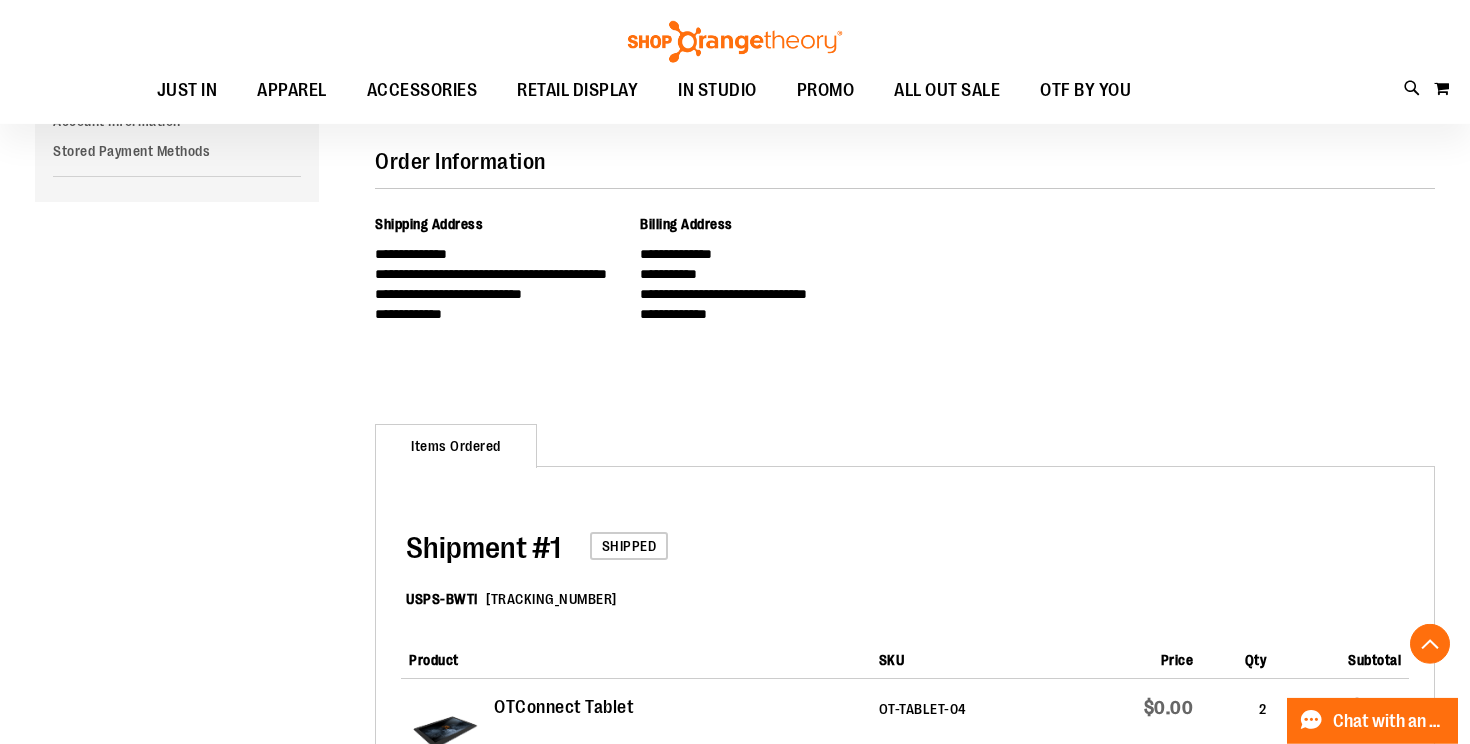 scroll, scrollTop: 401, scrollLeft: 0, axis: vertical 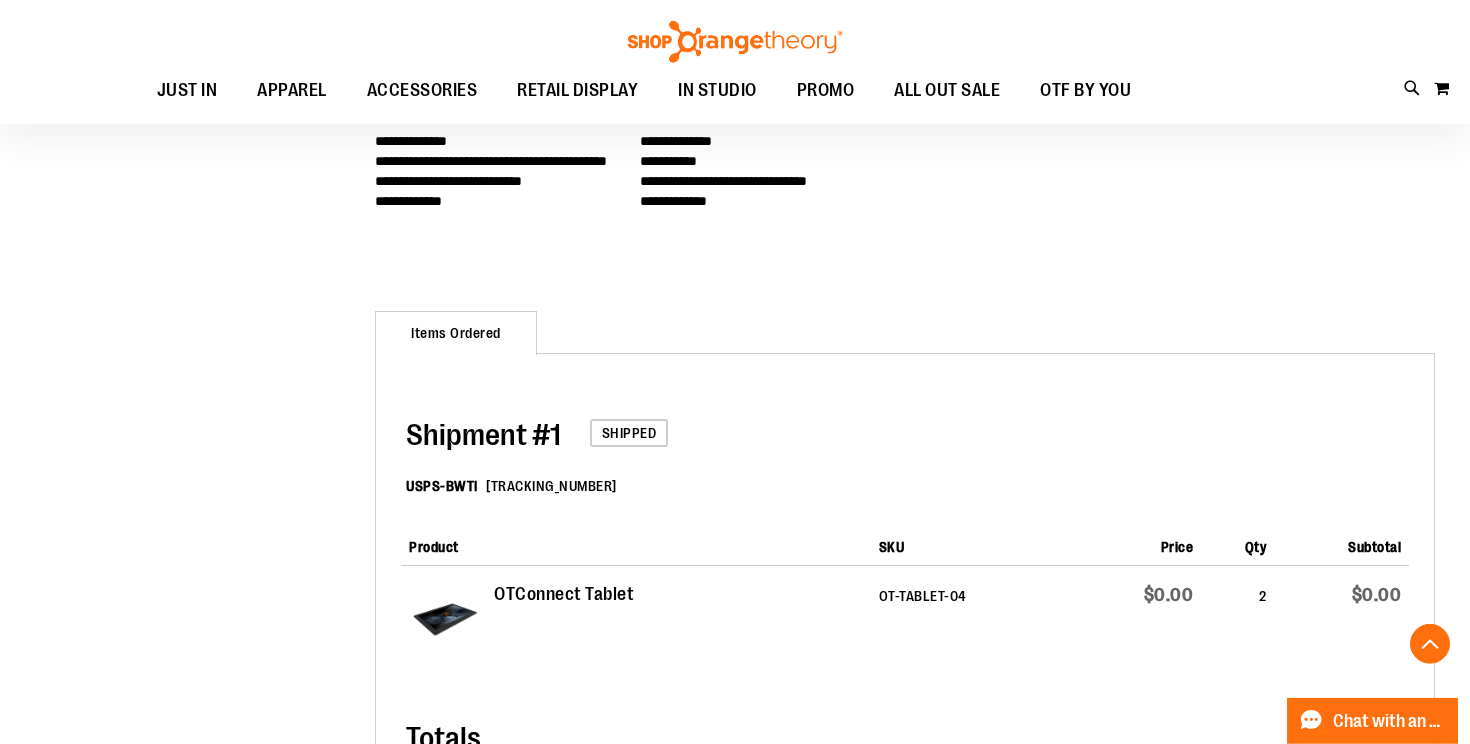 drag, startPoint x: 693, startPoint y: 479, endPoint x: 405, endPoint y: 475, distance: 288.02777 